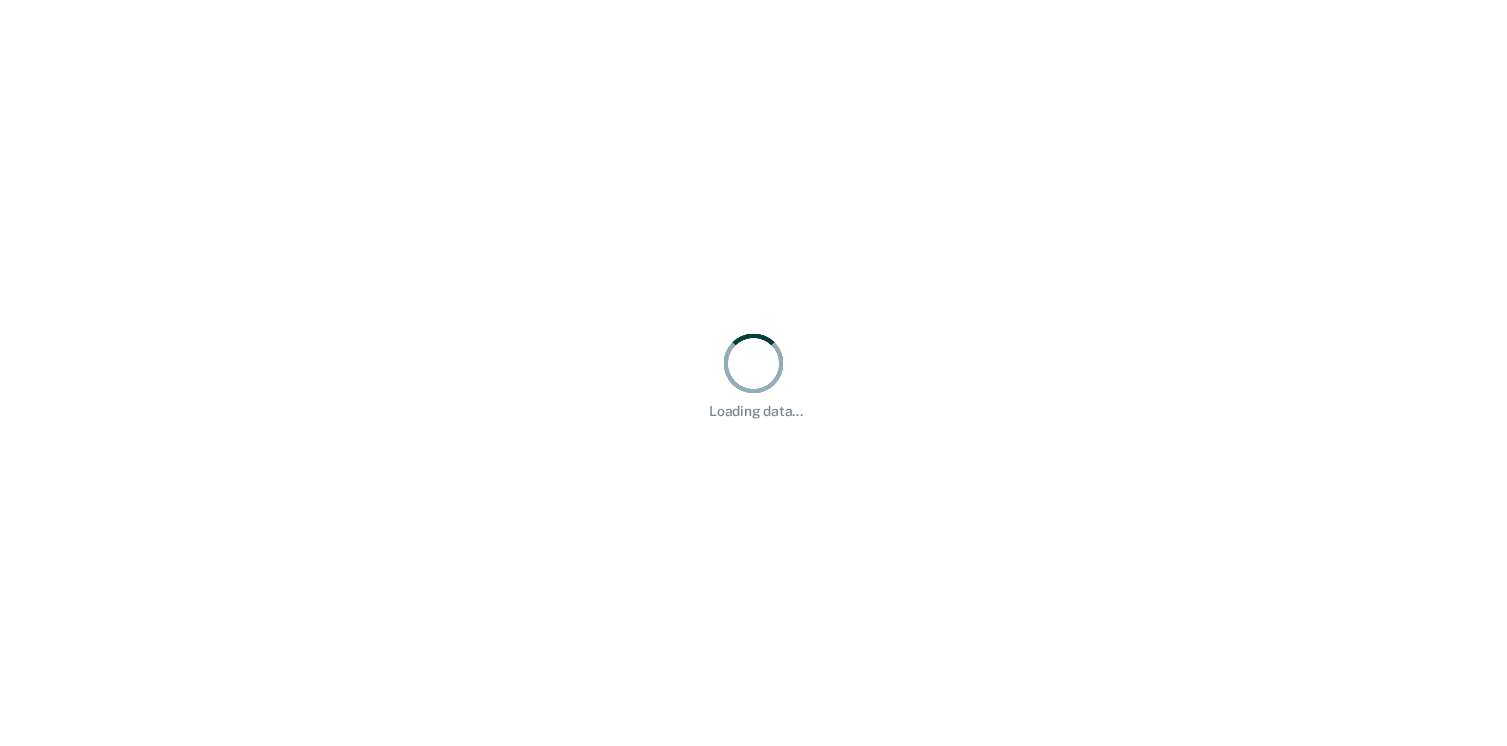 scroll, scrollTop: 0, scrollLeft: 0, axis: both 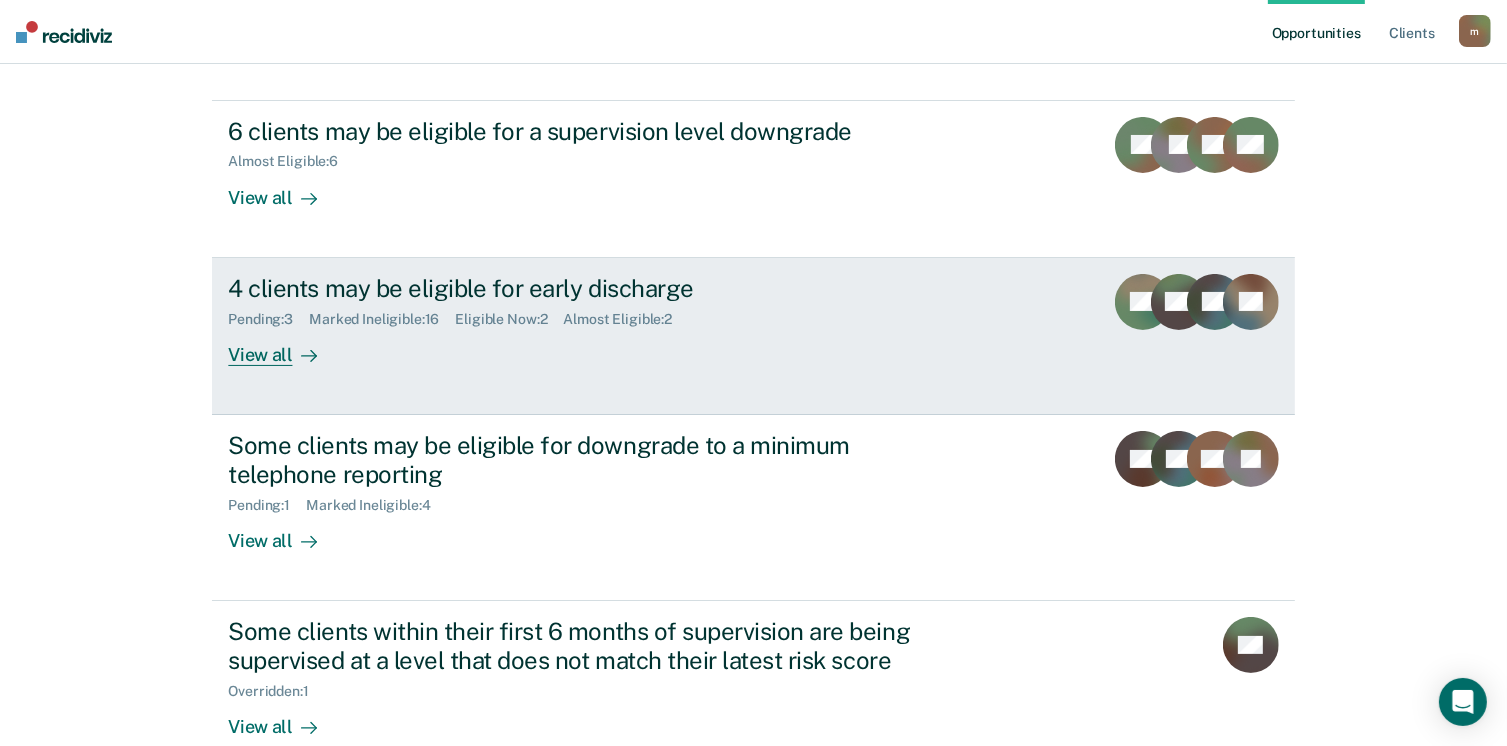 click on "View all" at bounding box center (284, 346) 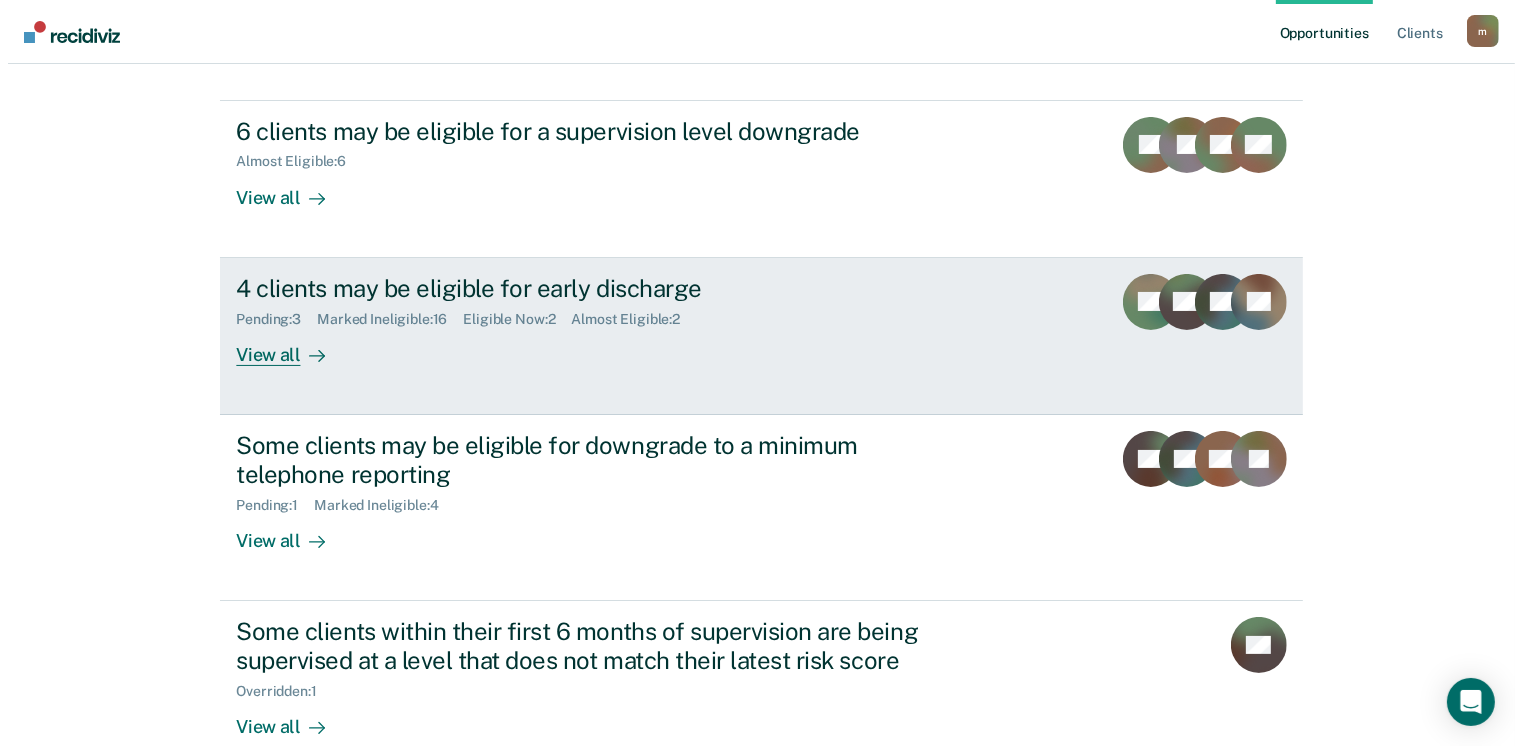 scroll, scrollTop: 0, scrollLeft: 0, axis: both 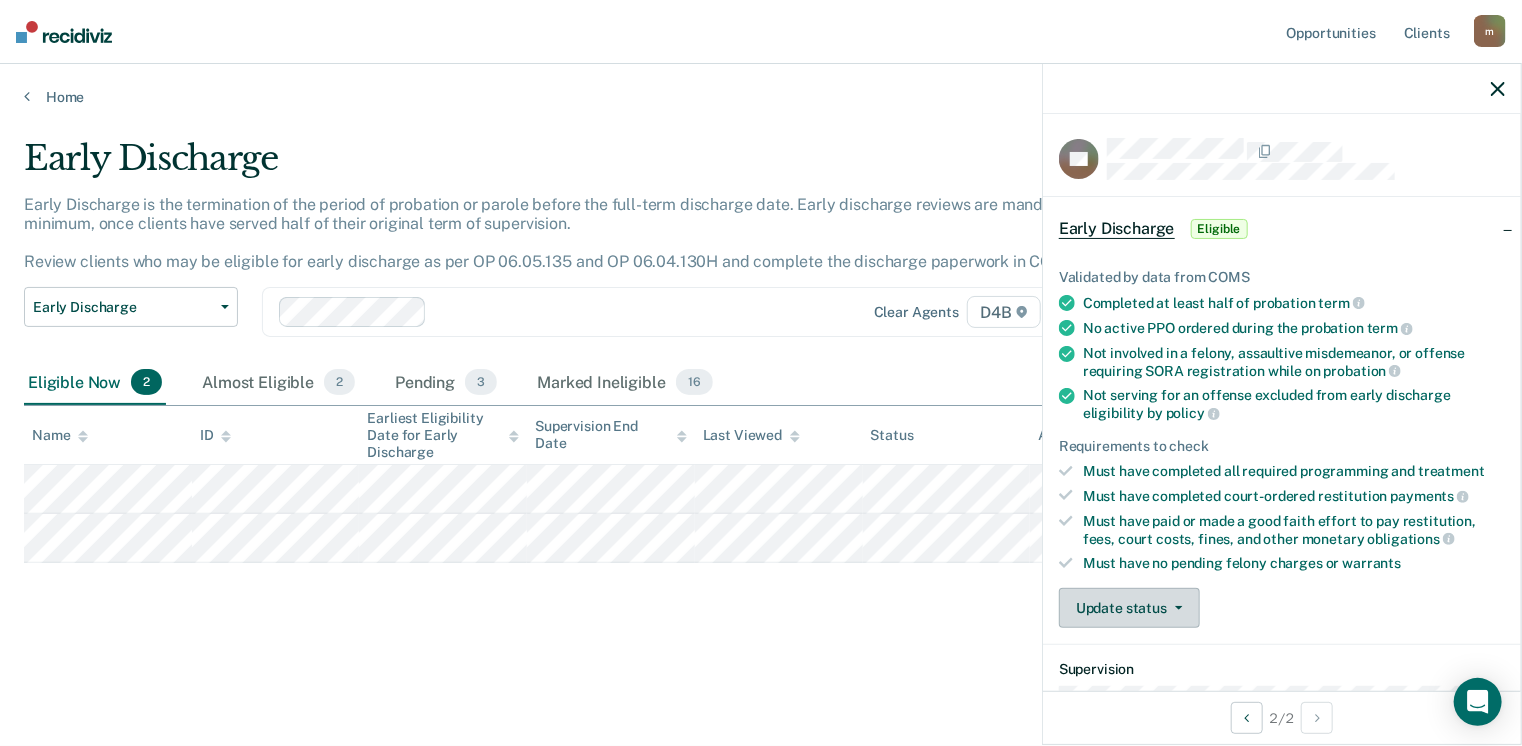 click on "Update status" at bounding box center [1129, 608] 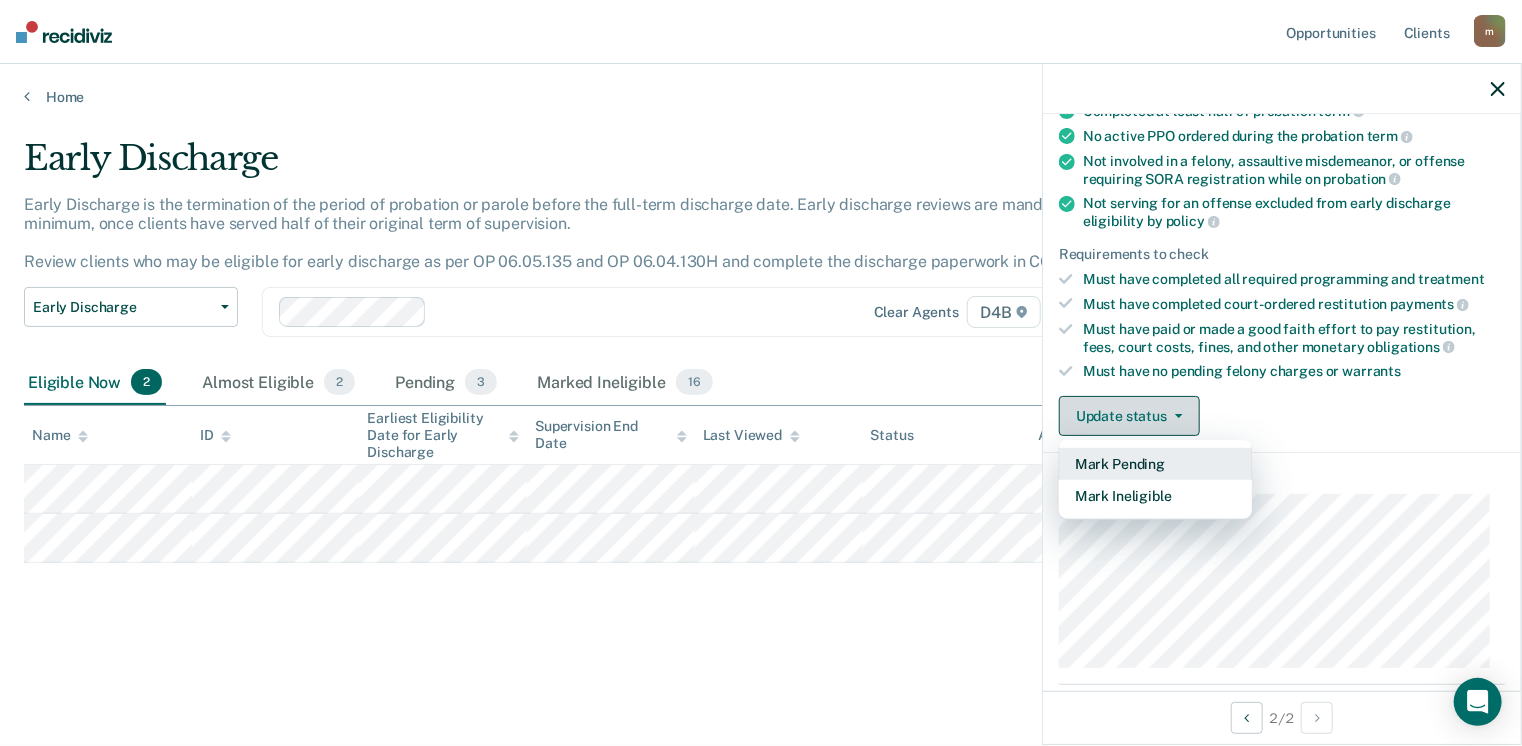 scroll, scrollTop: 200, scrollLeft: 0, axis: vertical 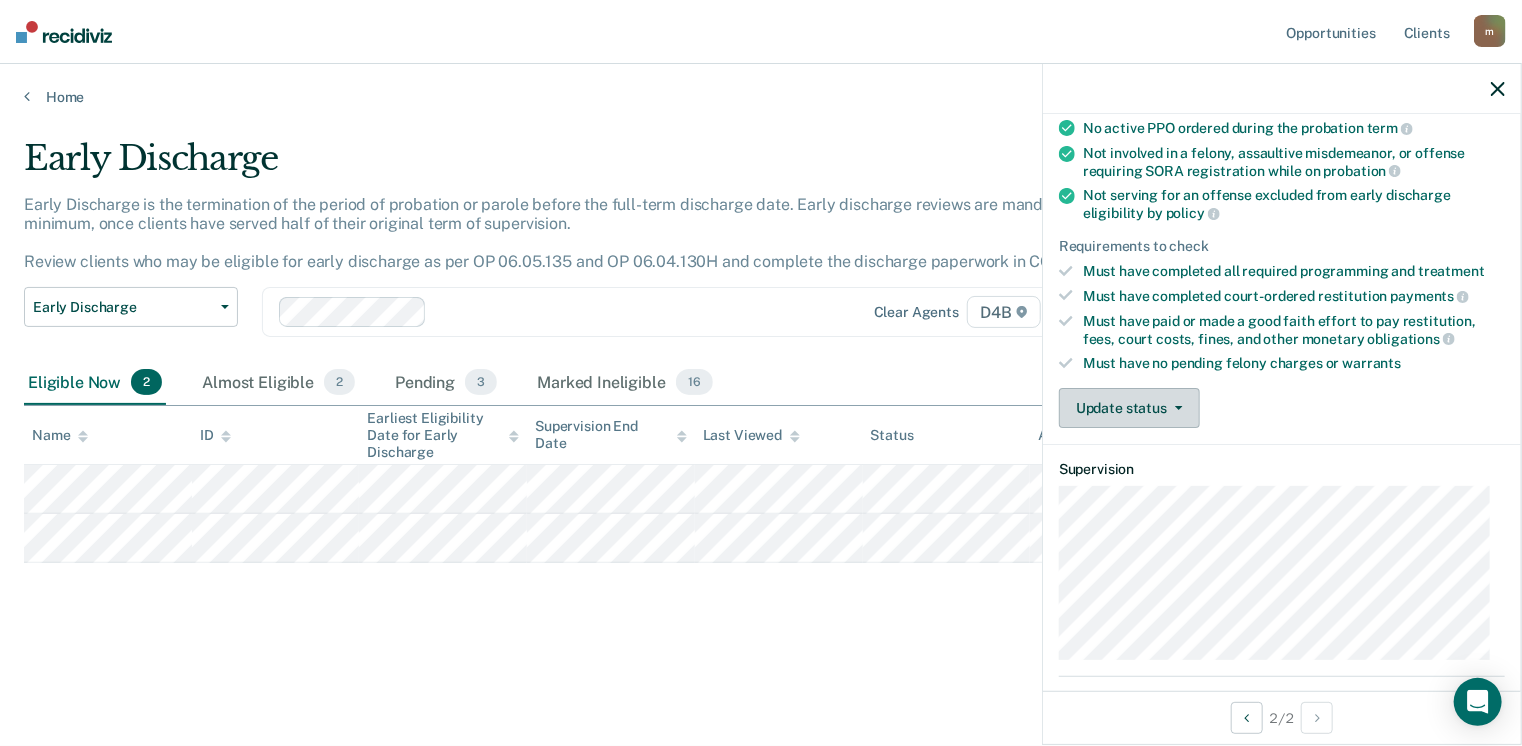 click on "Update status" at bounding box center [1129, 408] 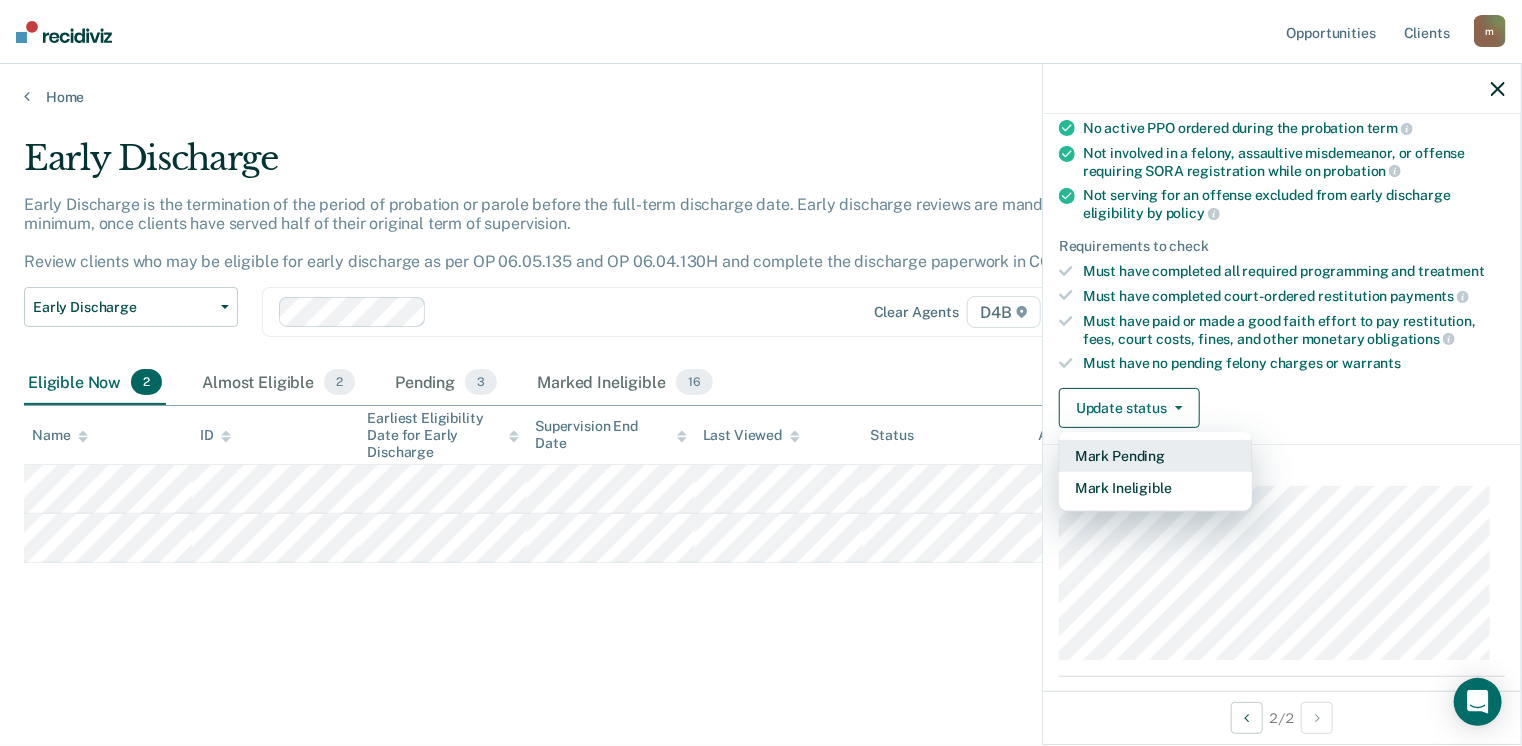 click on "Mark Pending" at bounding box center [1155, 456] 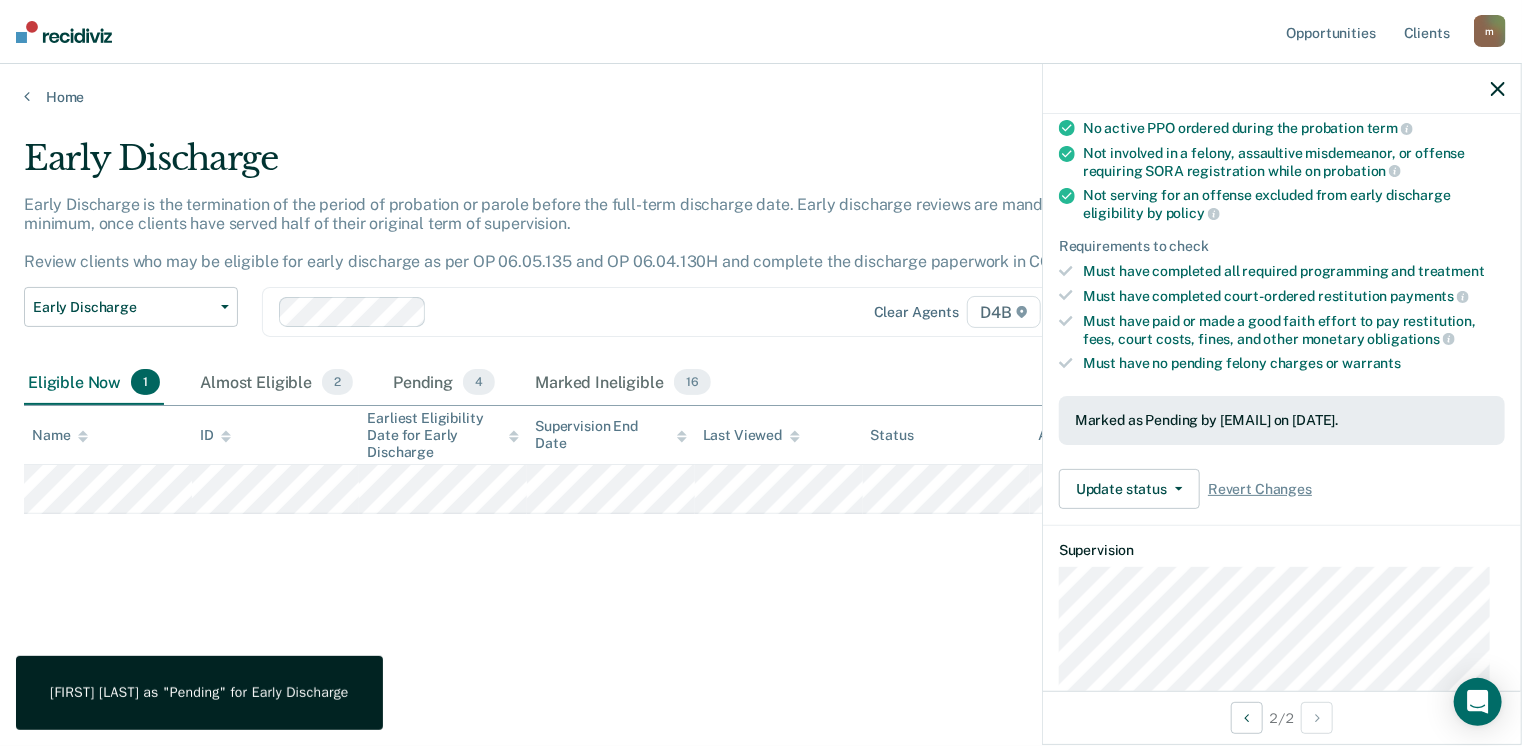 click on "Early Discharge   Early Discharge is the termination of the period of probation or parole before the full-term discharge date. Early discharge reviews are mandated, at minimum, once clients have served half of their original term of supervision. Review clients who may be eligible for early discharge as per OP 06.05.135 and OP 06.04.130H and complete the discharge paperwork in COMS. Early Discharge Classification Review Early Discharge Minimum Telephone Reporting Overdue for Discharge Supervision Level Mismatch Clear   agents D4B   Eligible Now 1 Almost Eligible 2 Pending 4 Marked Ineligible 16
To pick up a draggable item, press the space bar.
While dragging, use the arrow keys to move the item.
Press space again to drop the item in its new position, or press escape to cancel.
Name ID Earliest Eligibility Date for Early Discharge Supervision End Date Last Viewed Status Assigned to" at bounding box center [761, 367] 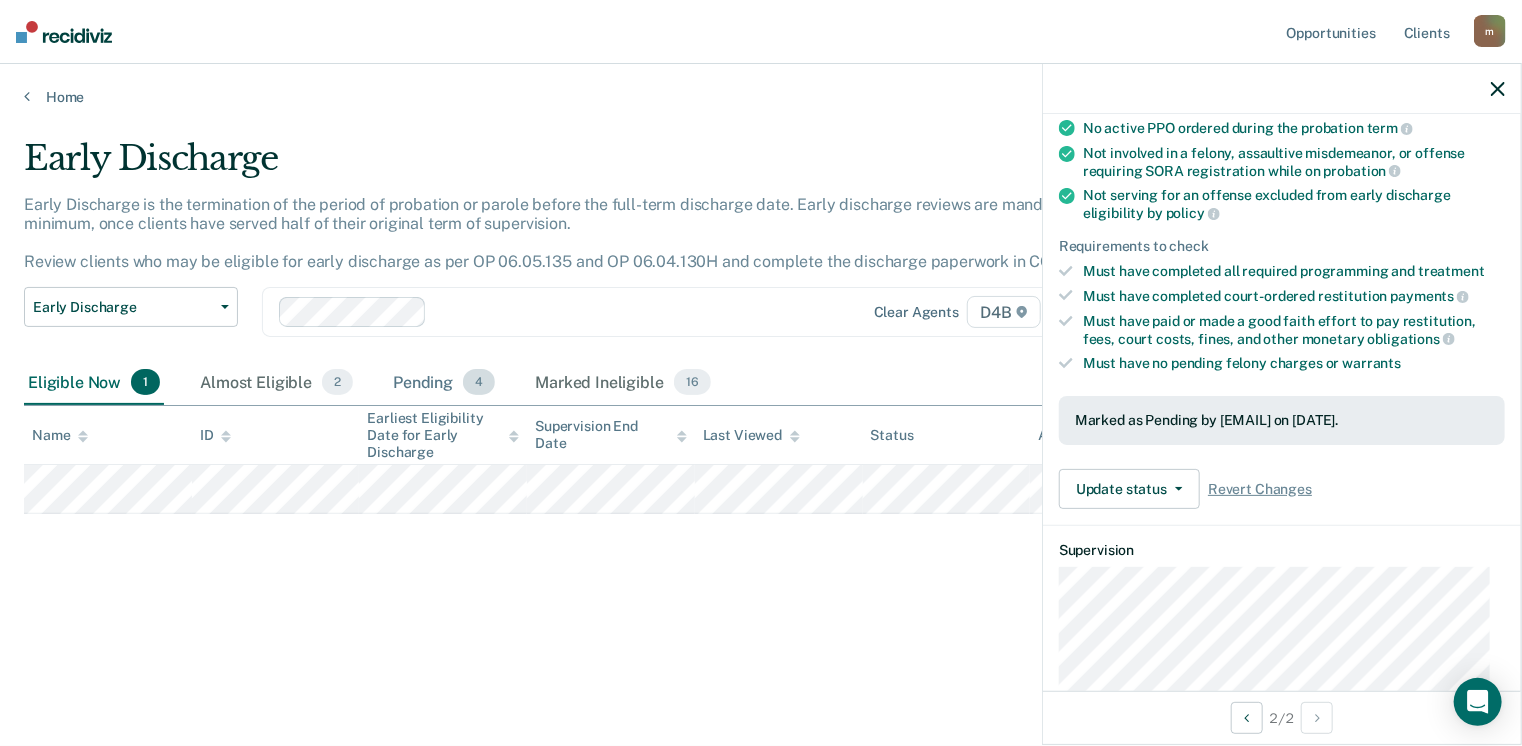 click on "Pending 4" at bounding box center (444, 383) 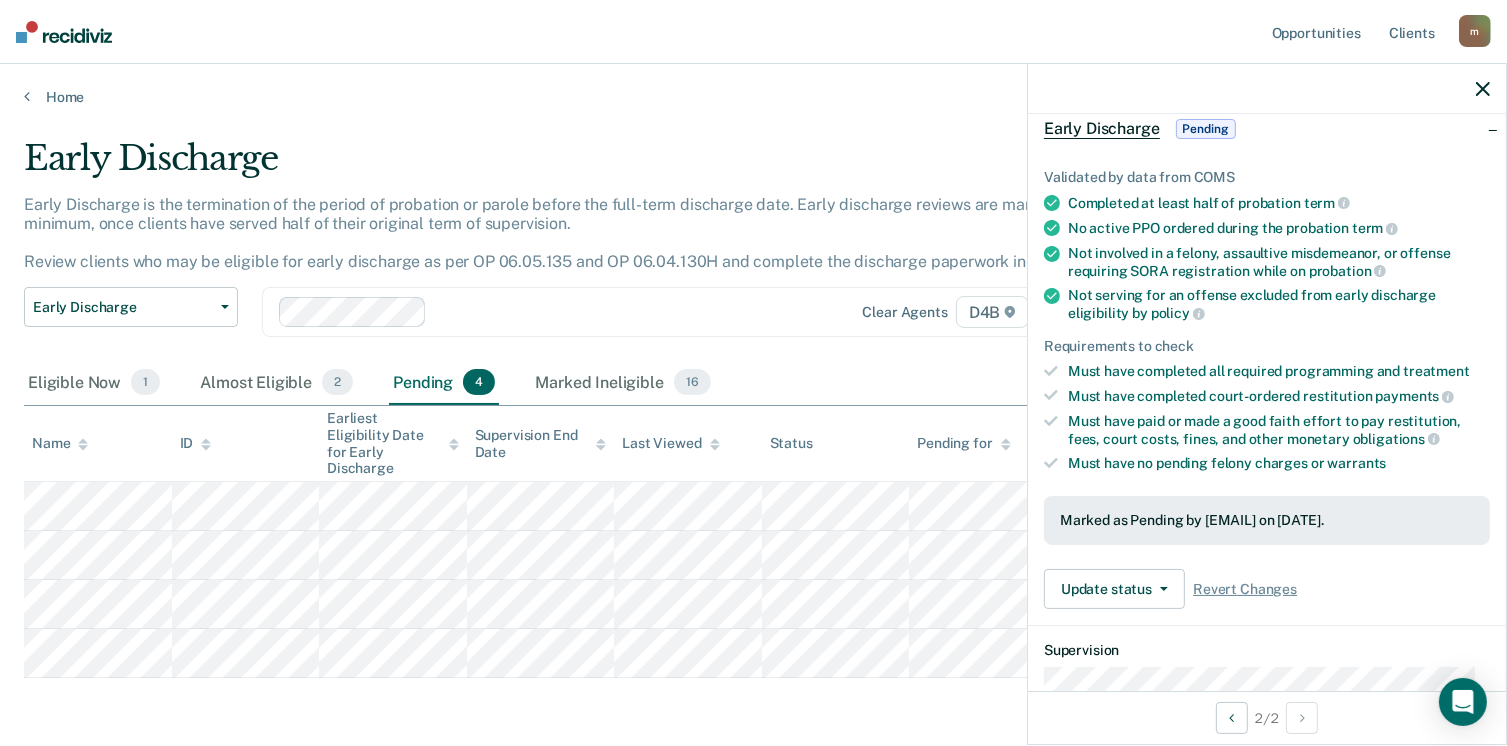 scroll, scrollTop: 200, scrollLeft: 0, axis: vertical 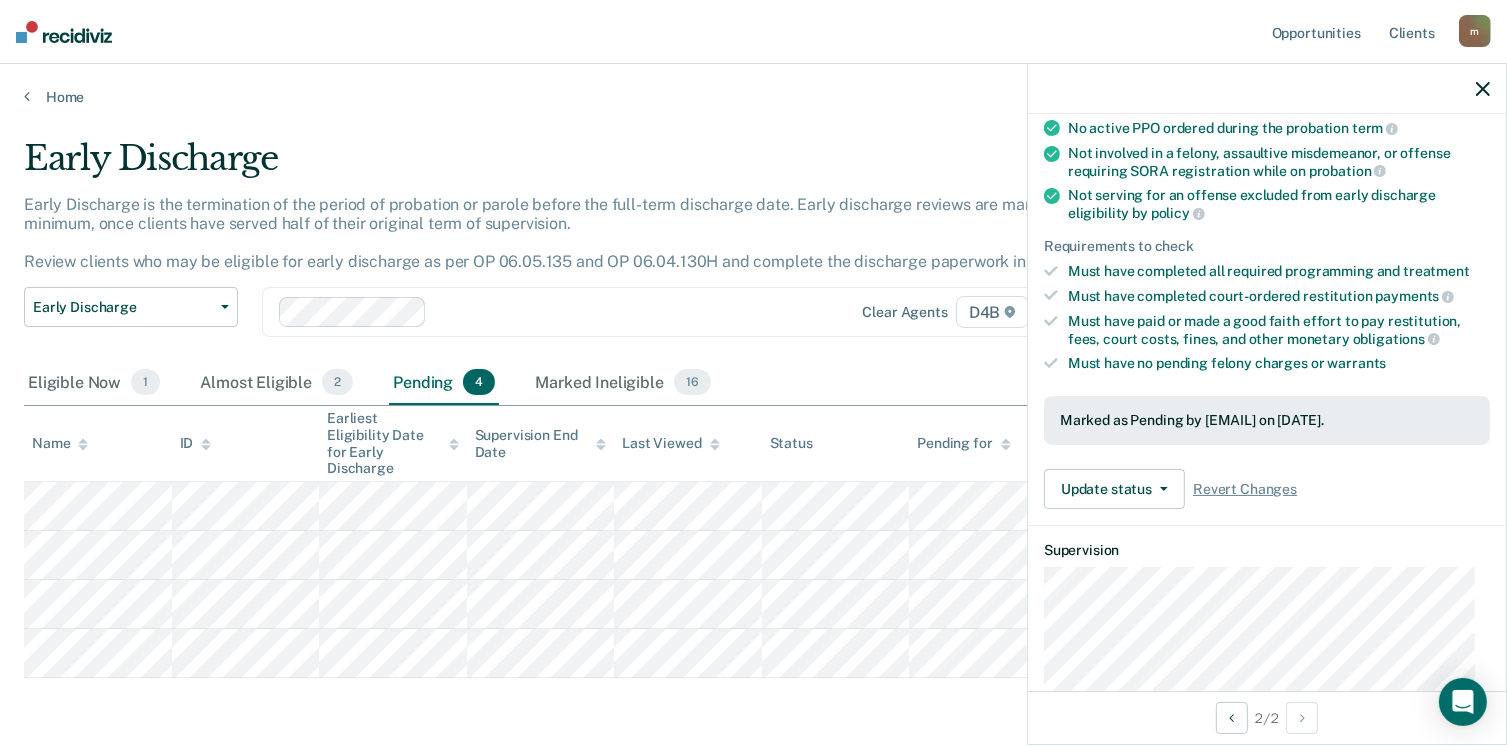click on "Early Discharge" at bounding box center [589, 166] 